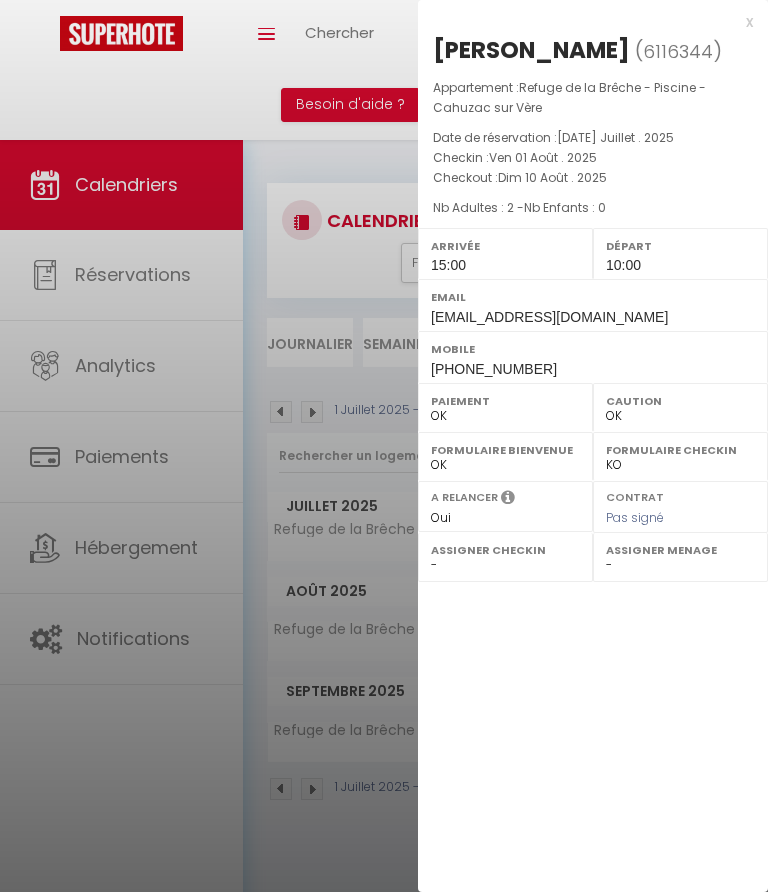 select on "0" 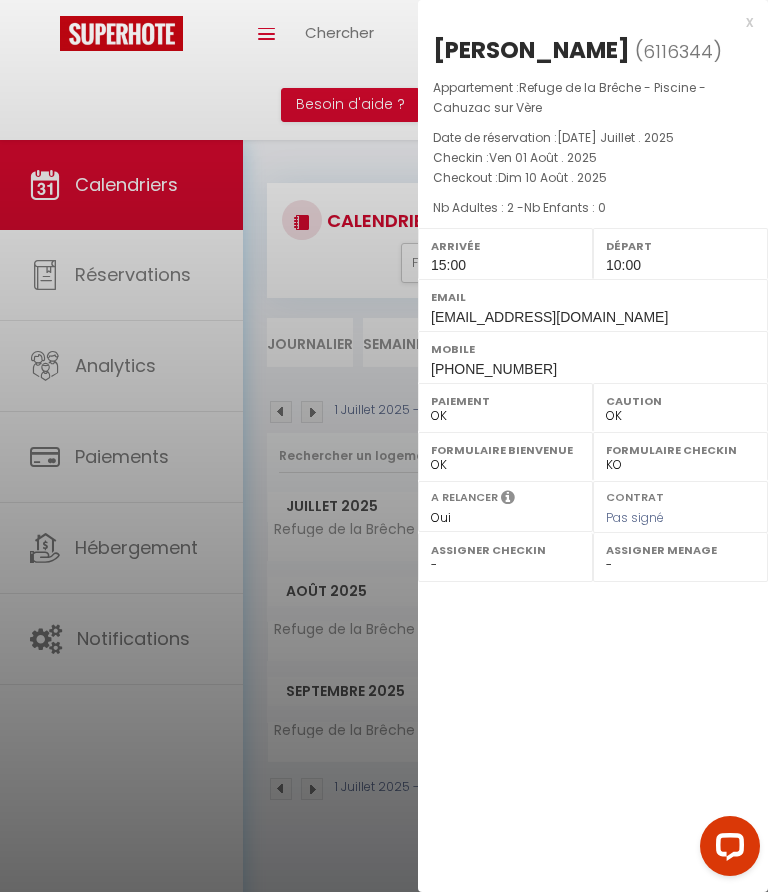 scroll, scrollTop: 0, scrollLeft: 0, axis: both 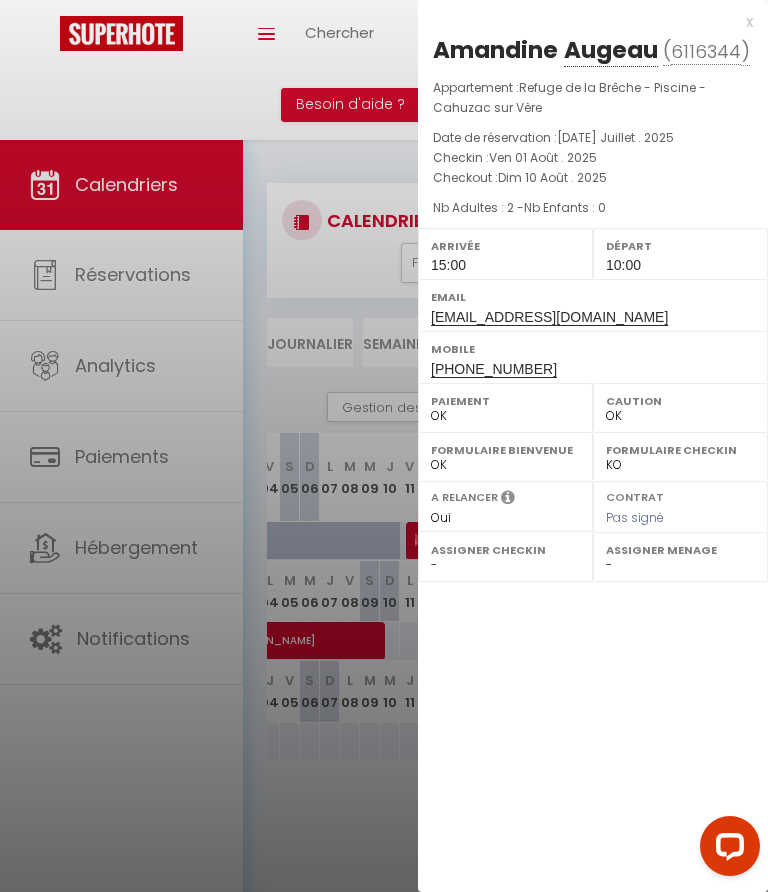 click at bounding box center [384, 446] 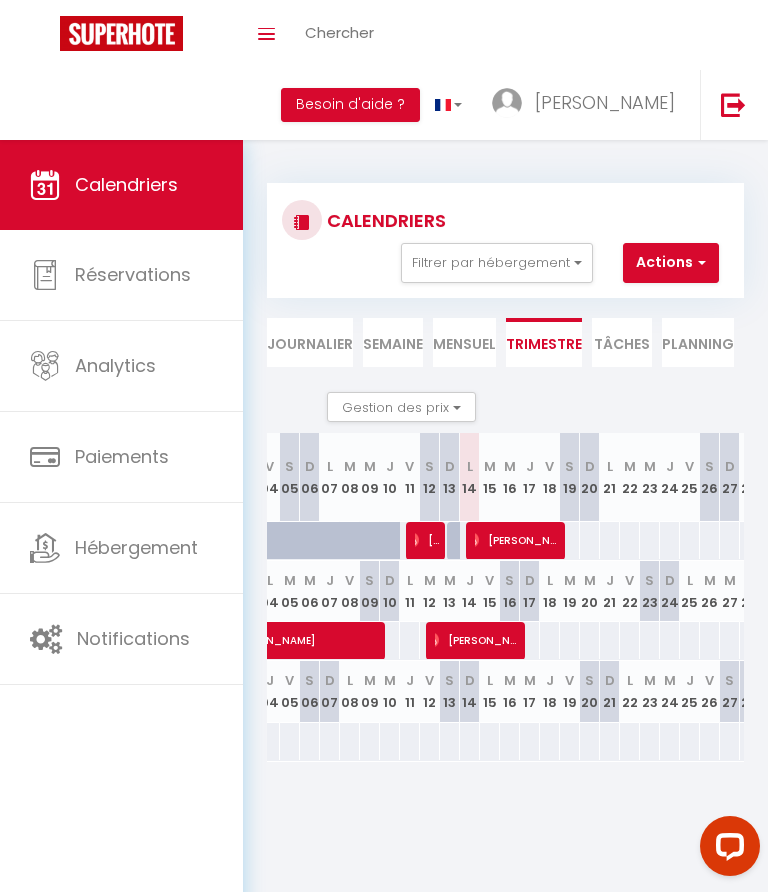 click at bounding box center [411, 540] 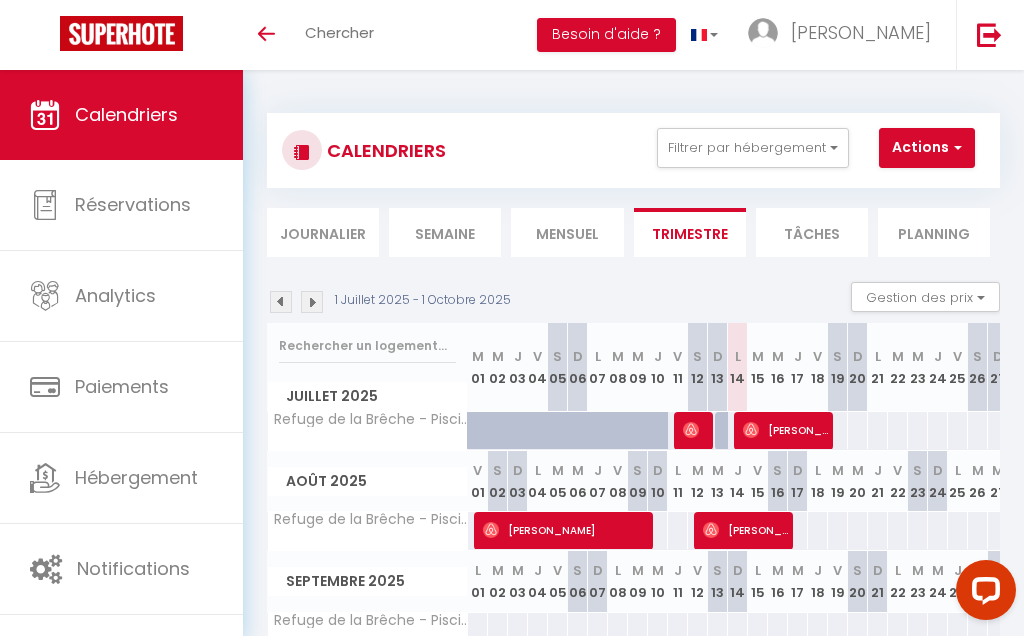 scroll, scrollTop: 0, scrollLeft: 0, axis: both 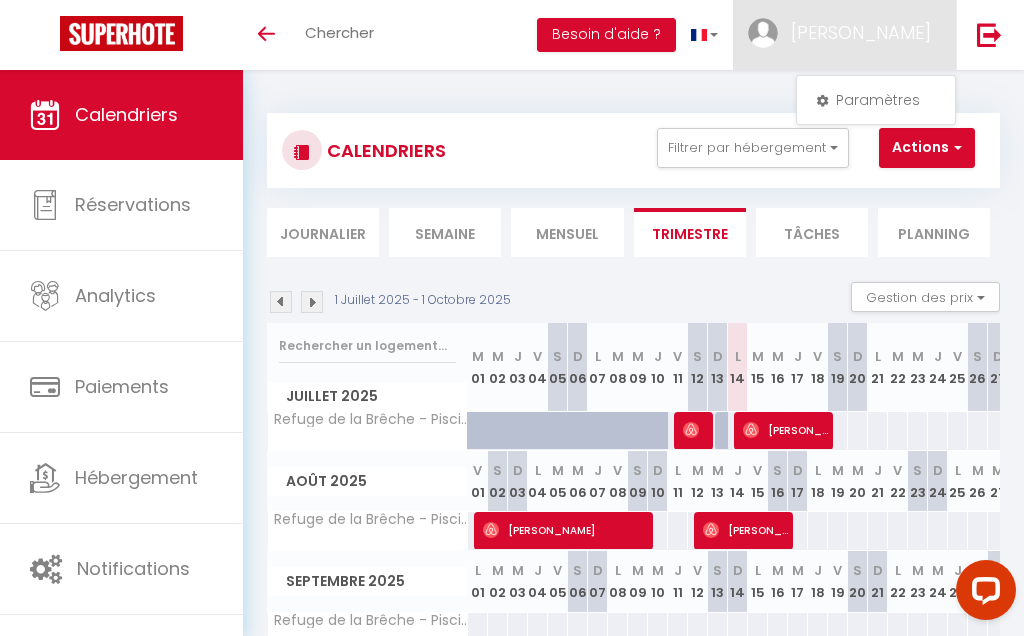 click at bounding box center [512, 318] 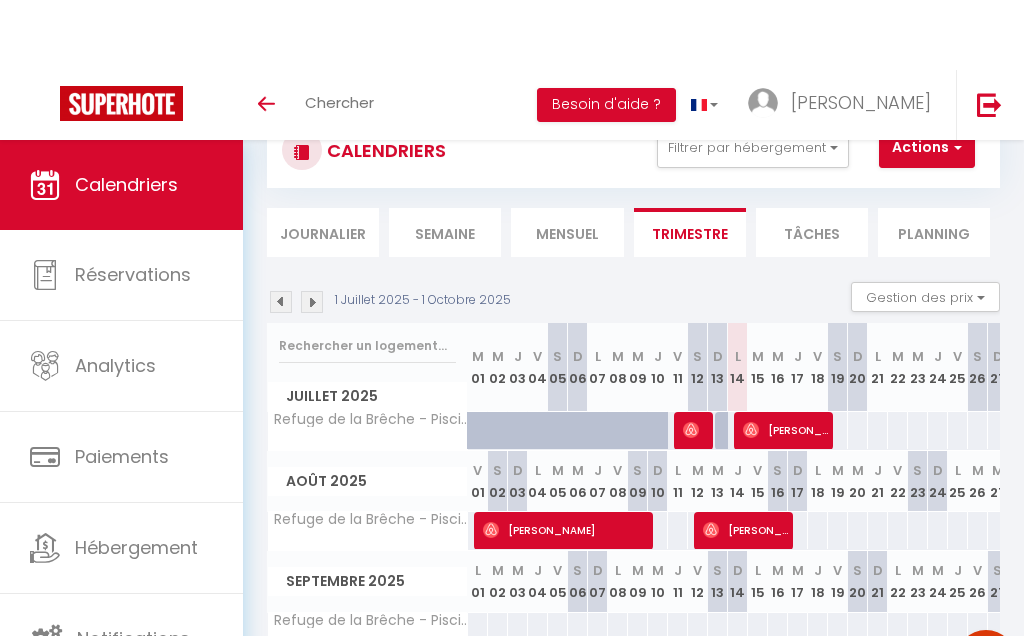 scroll, scrollTop: 0, scrollLeft: 0, axis: both 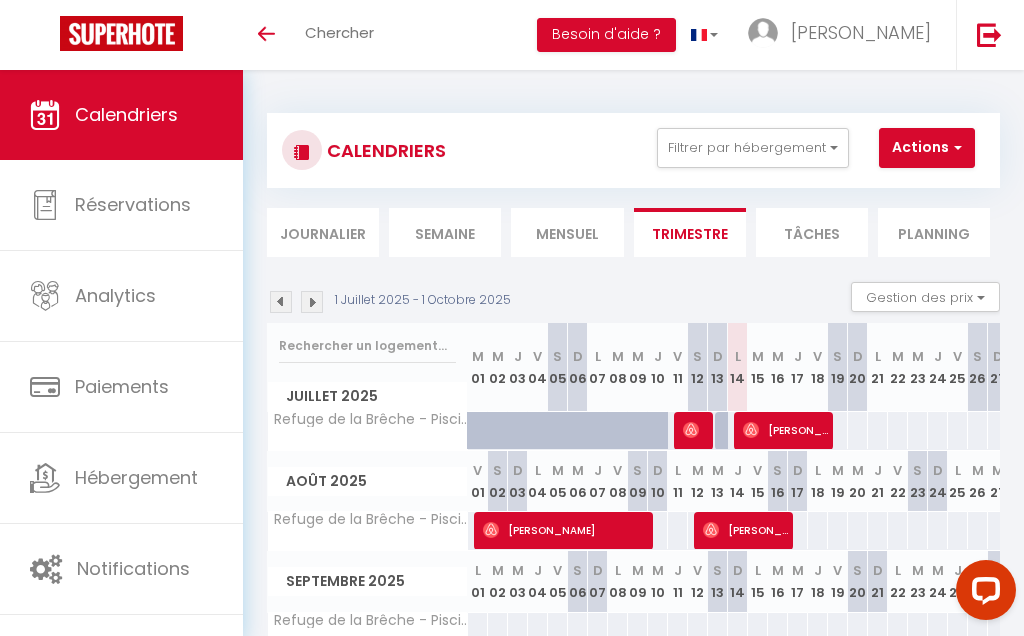 click at bounding box center (705, 35) 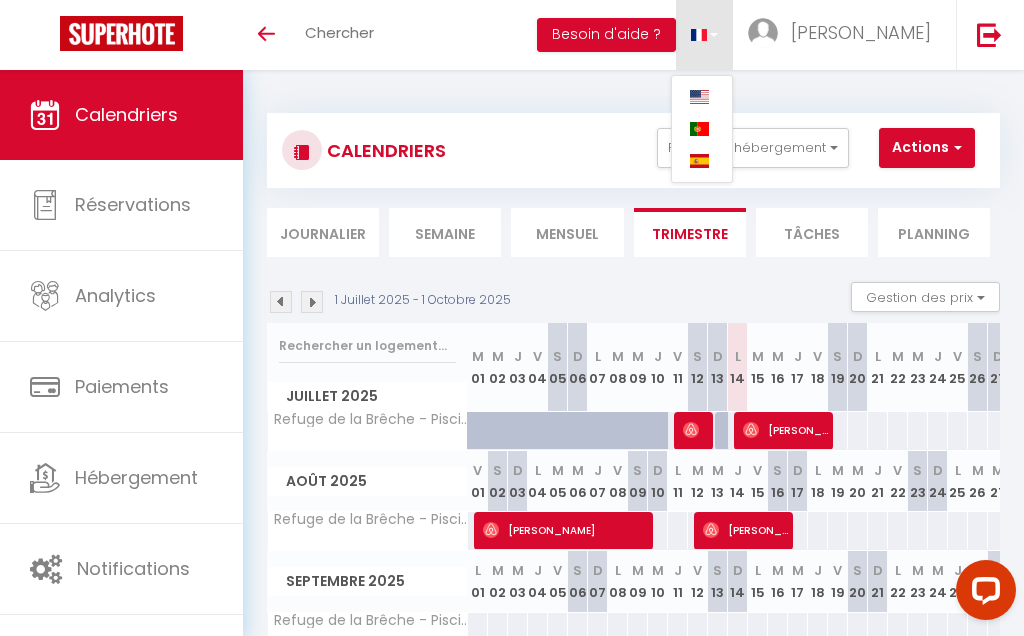 click at bounding box center [512, 318] 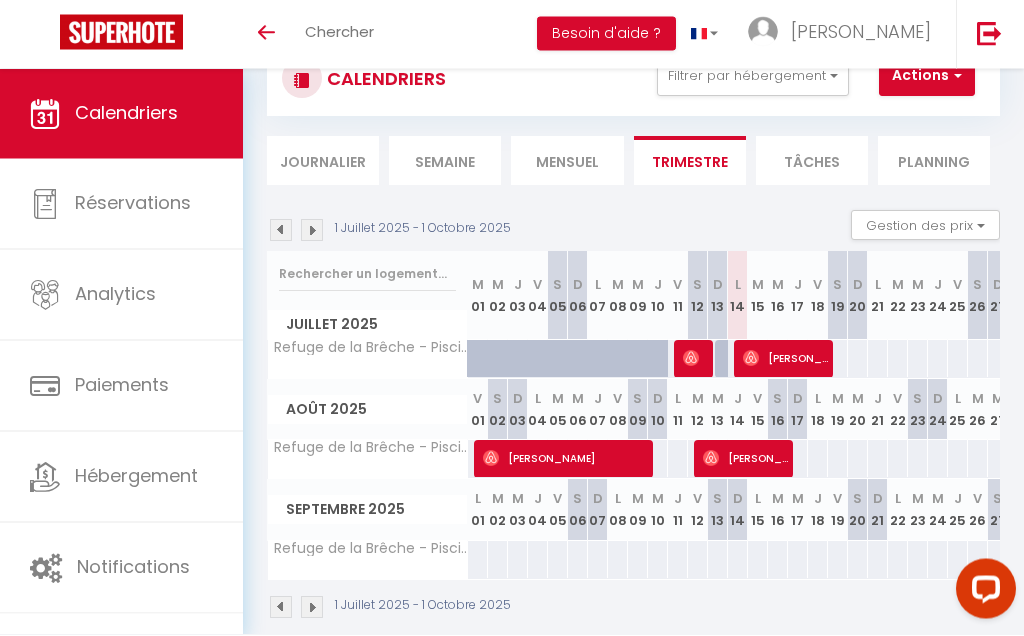 scroll, scrollTop: 70, scrollLeft: 0, axis: vertical 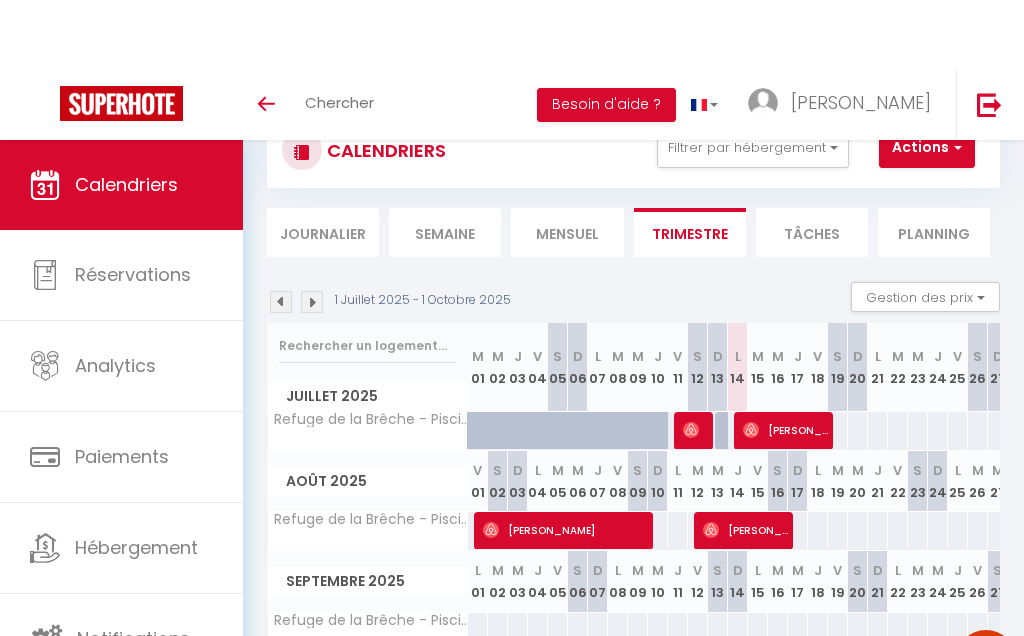 click on "1 Juillet 2025 - 1 Octobre 2025" at bounding box center [633, 611] 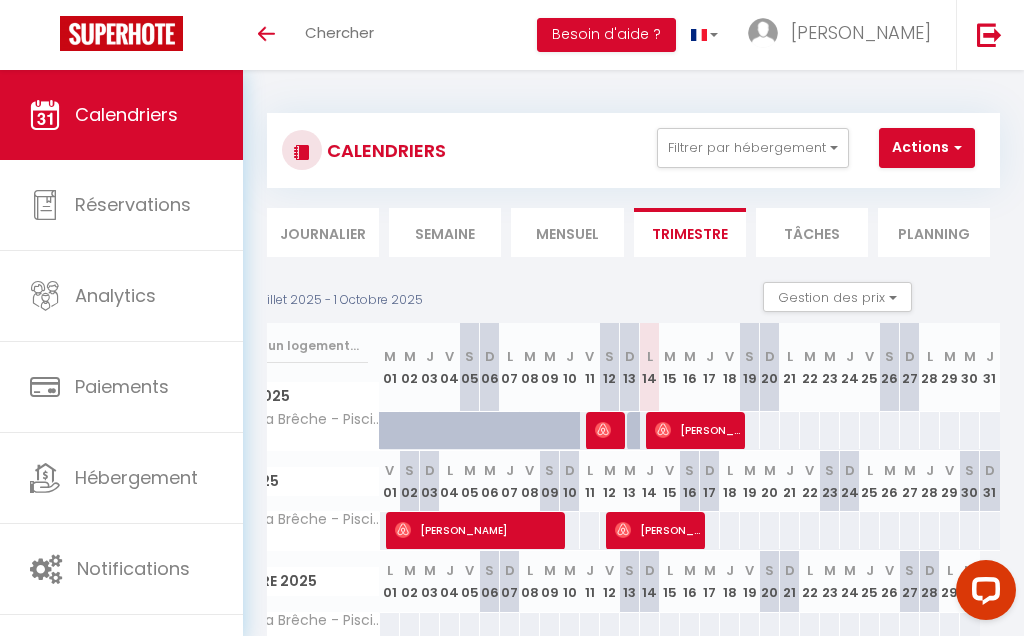 scroll, scrollTop: 0, scrollLeft: 88, axis: horizontal 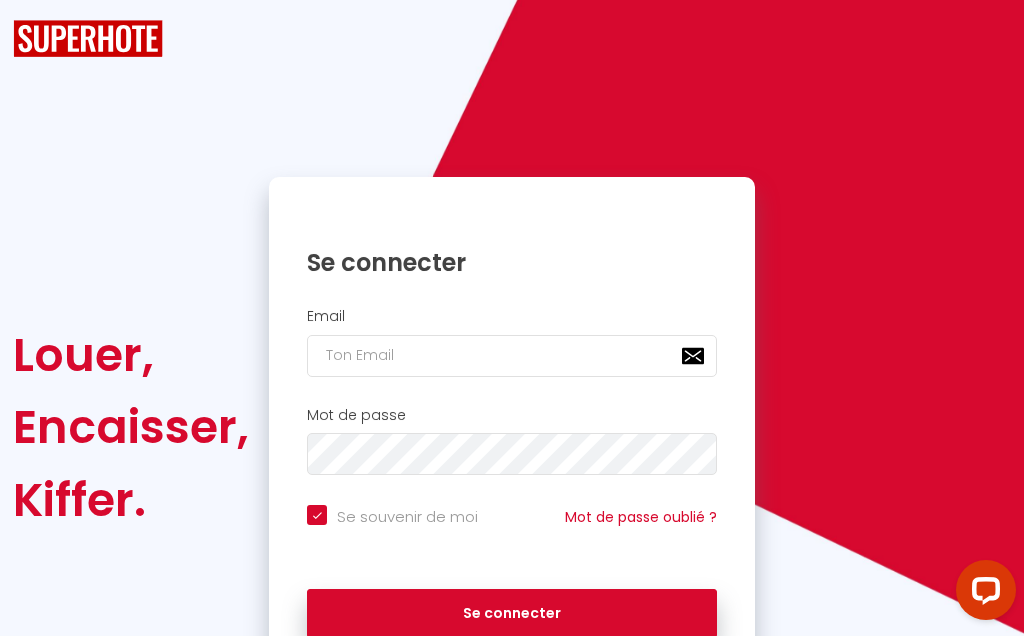 checkbox on "true" 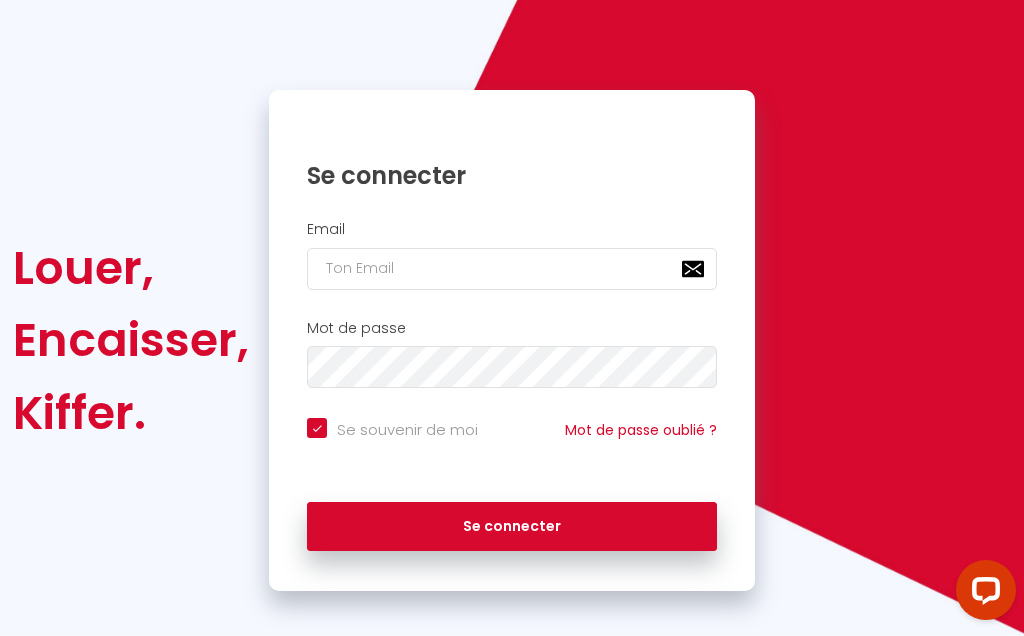 click at bounding box center [512, 269] 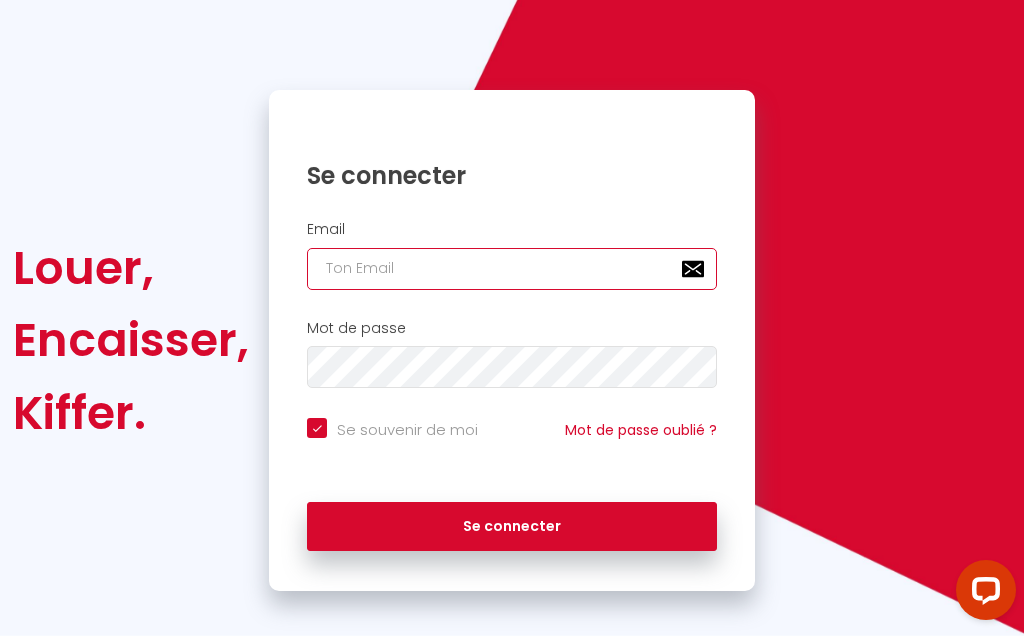 type on "[EMAIL_ADDRESS][DOMAIN_NAME]" 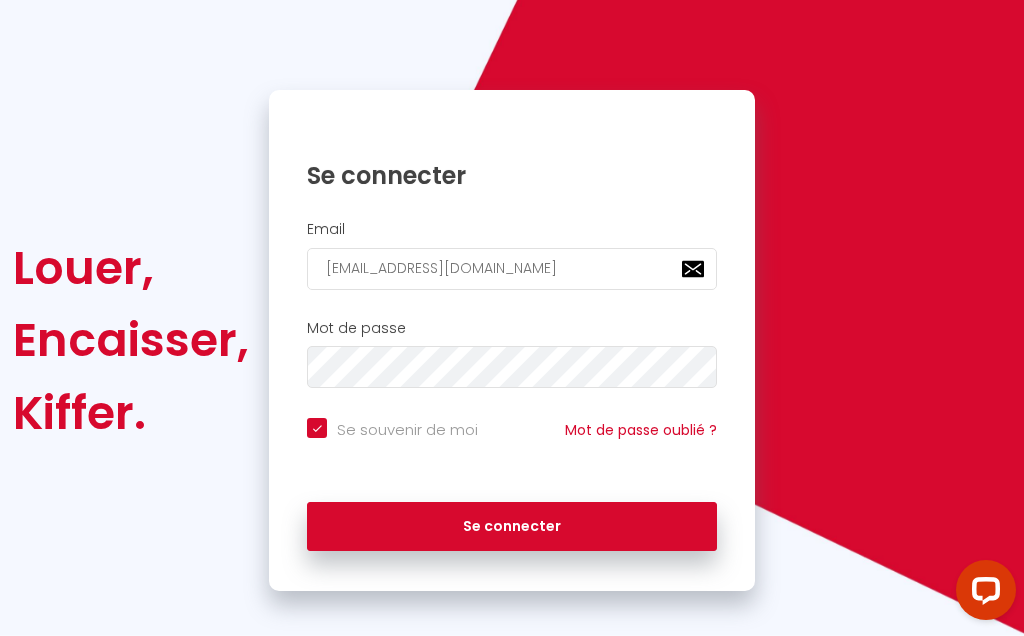 click on "Se connecter" at bounding box center [512, 527] 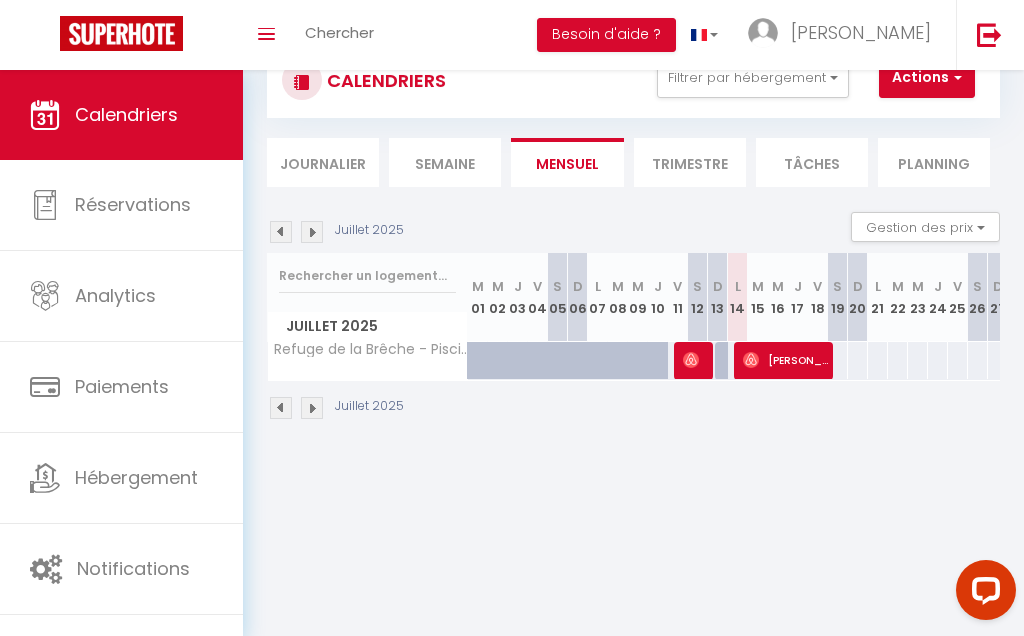 scroll, scrollTop: 0, scrollLeft: 0, axis: both 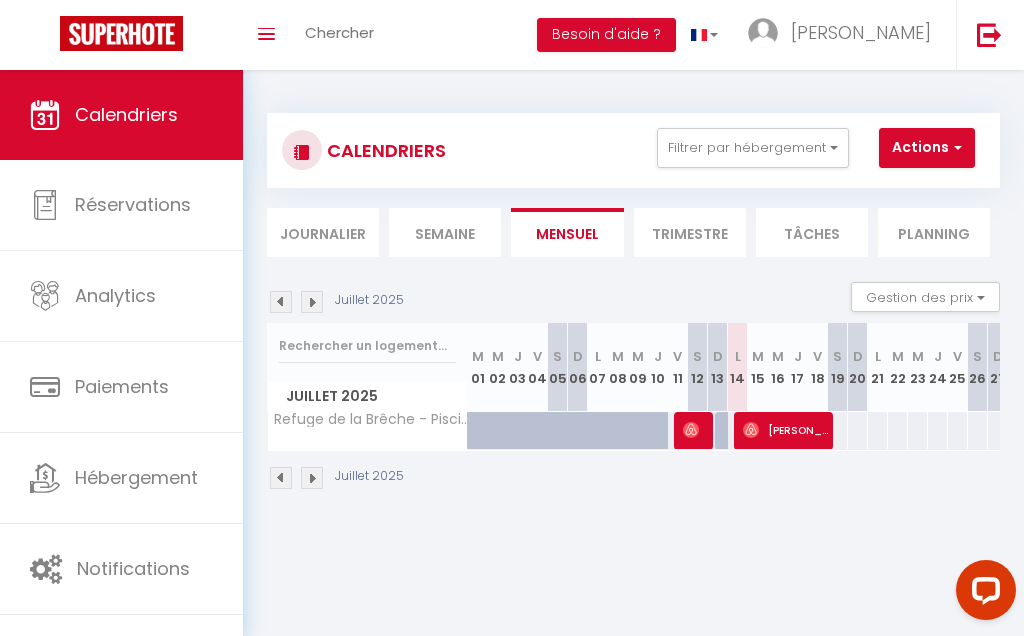 click on "Toggle menubar" at bounding box center (266, 35) 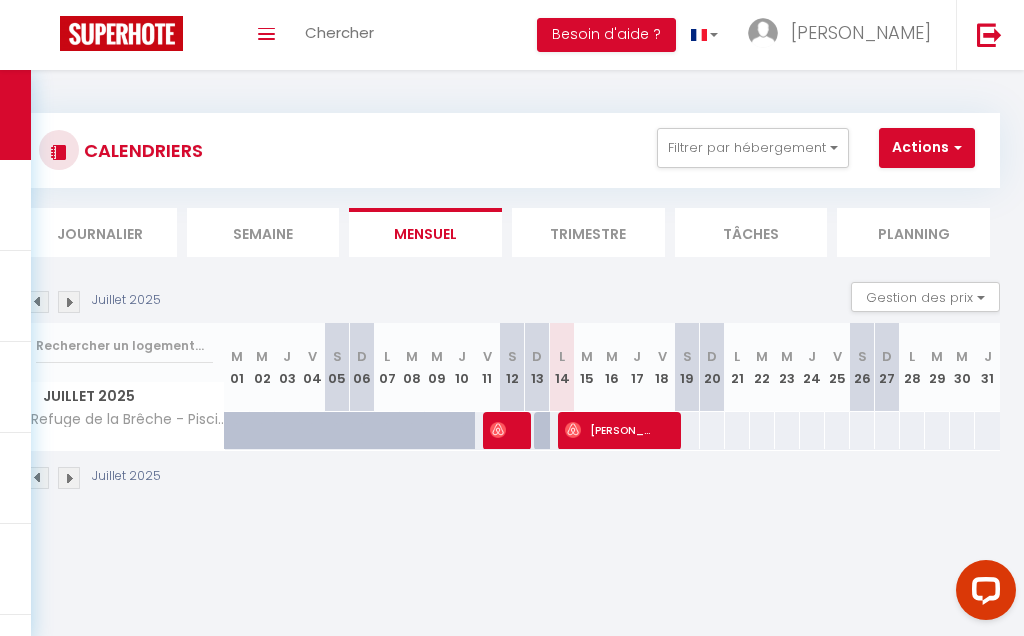 click at bounding box center [989, 34] 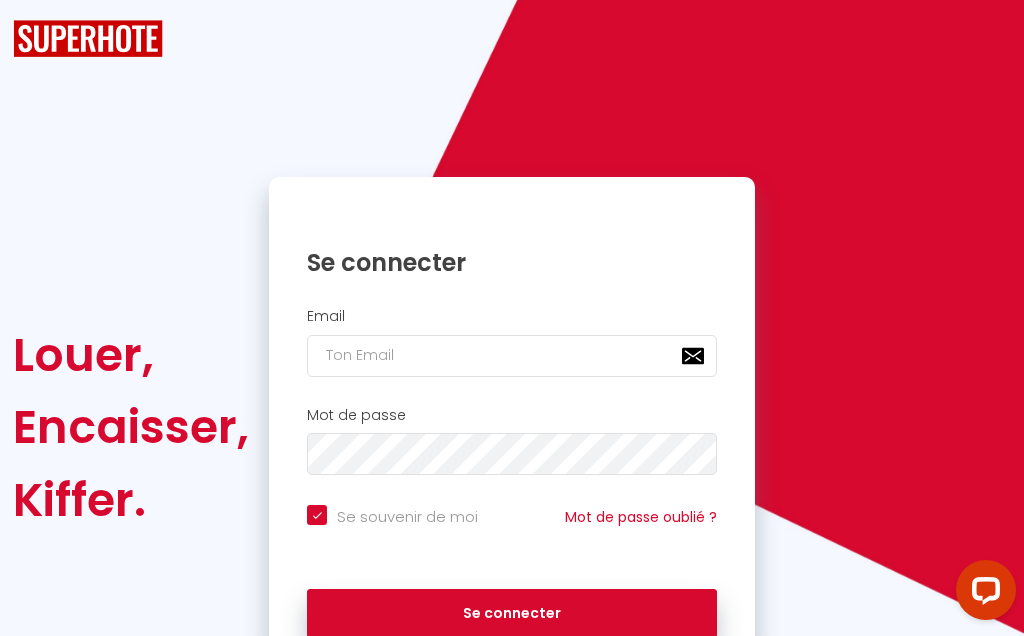 checkbox on "true" 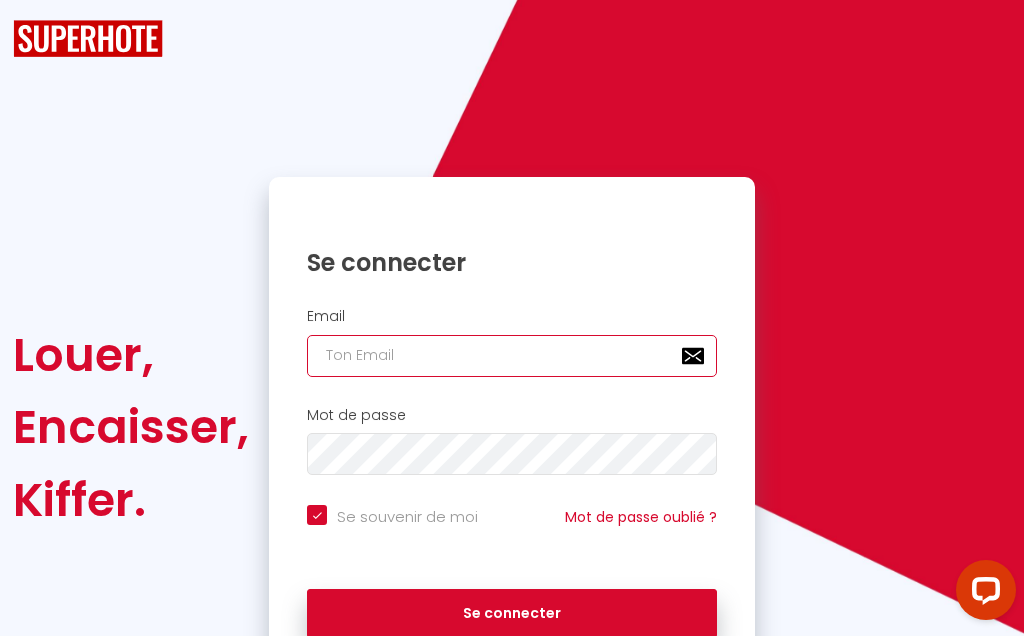 type on "[EMAIL_ADDRESS][DOMAIN_NAME]" 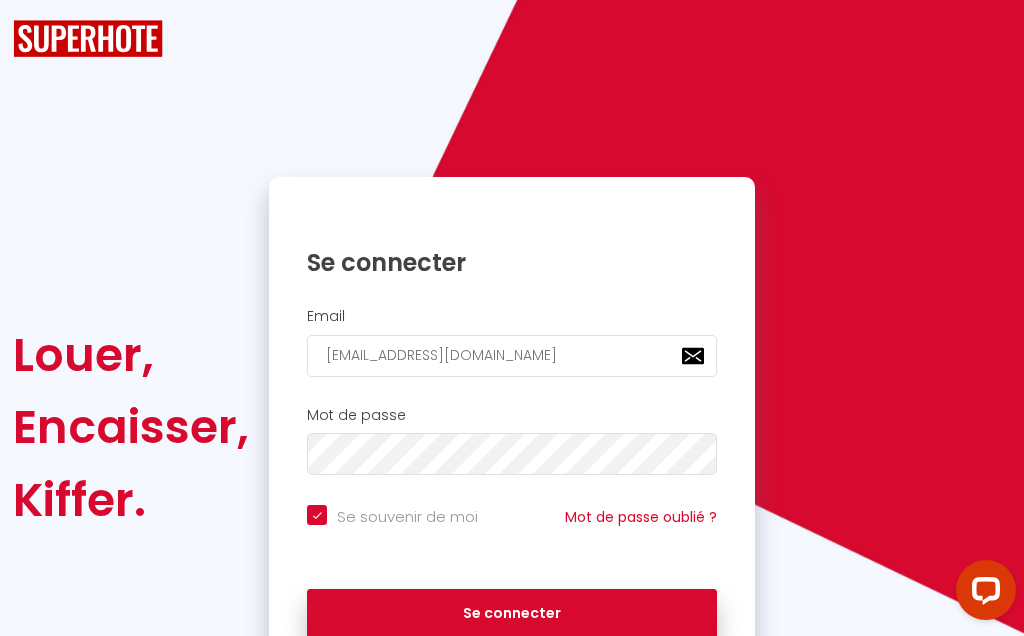 click on "Se connecter" at bounding box center [512, 614] 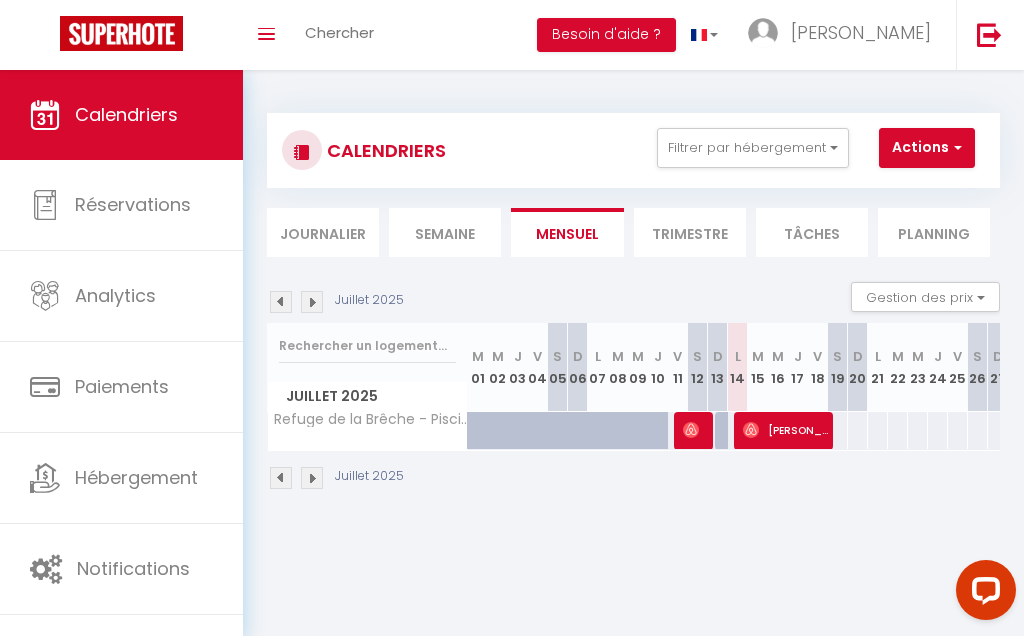 click on "Hébergement" at bounding box center [136, 477] 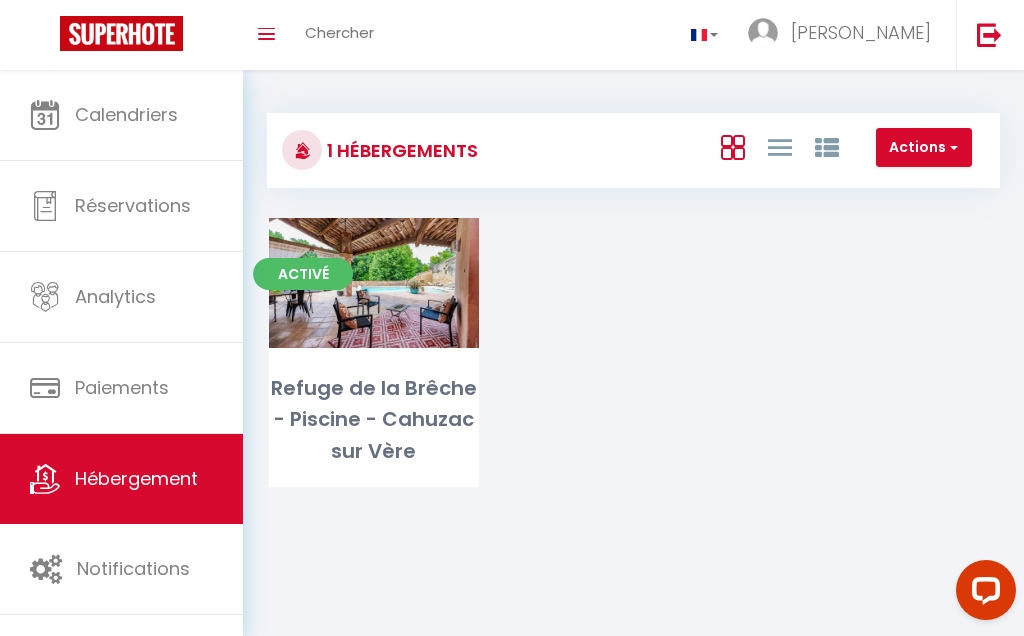 click on "Editer" at bounding box center [374, 283] 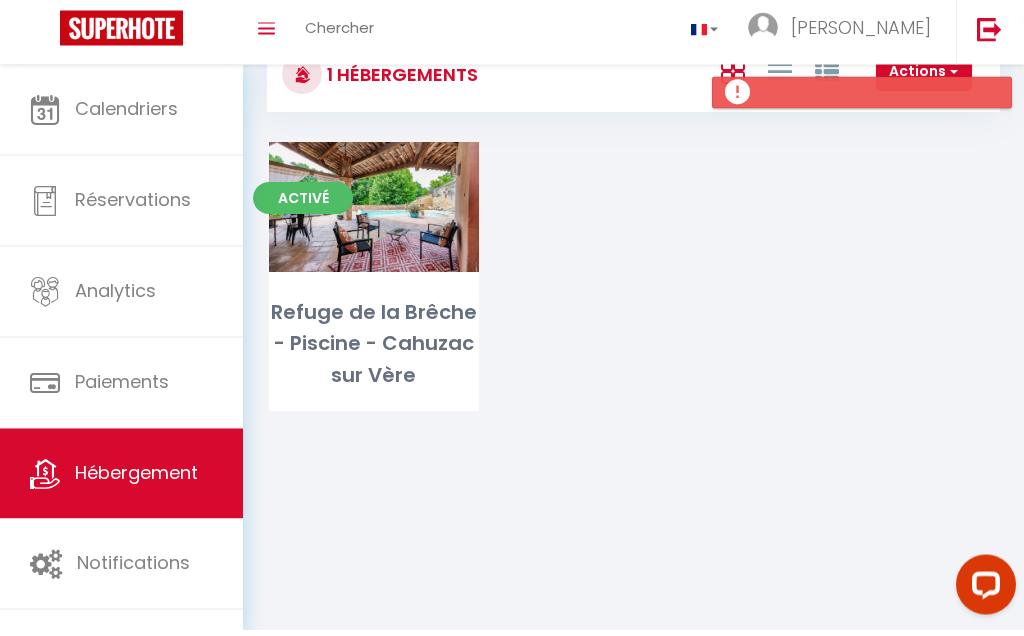 scroll, scrollTop: 0, scrollLeft: 0, axis: both 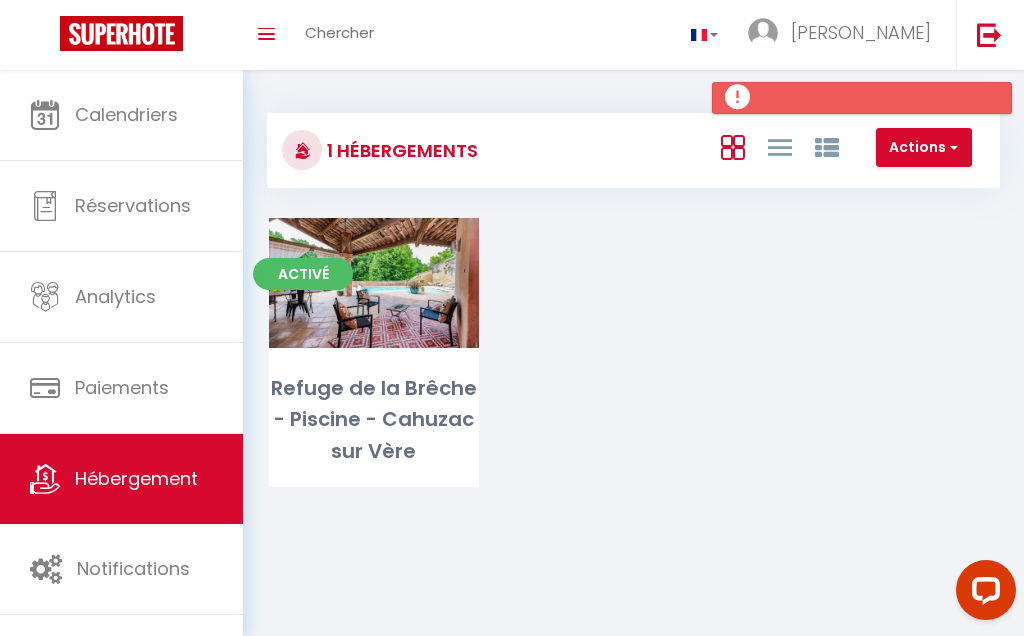 click on "Editer" at bounding box center (374, 283) 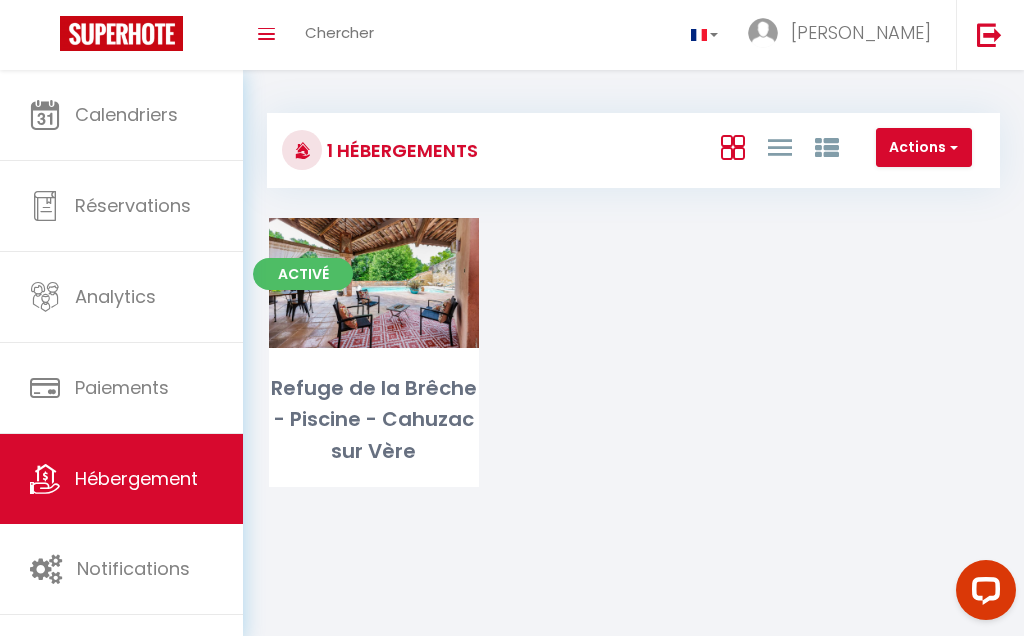 click on "Editer" at bounding box center (374, 283) 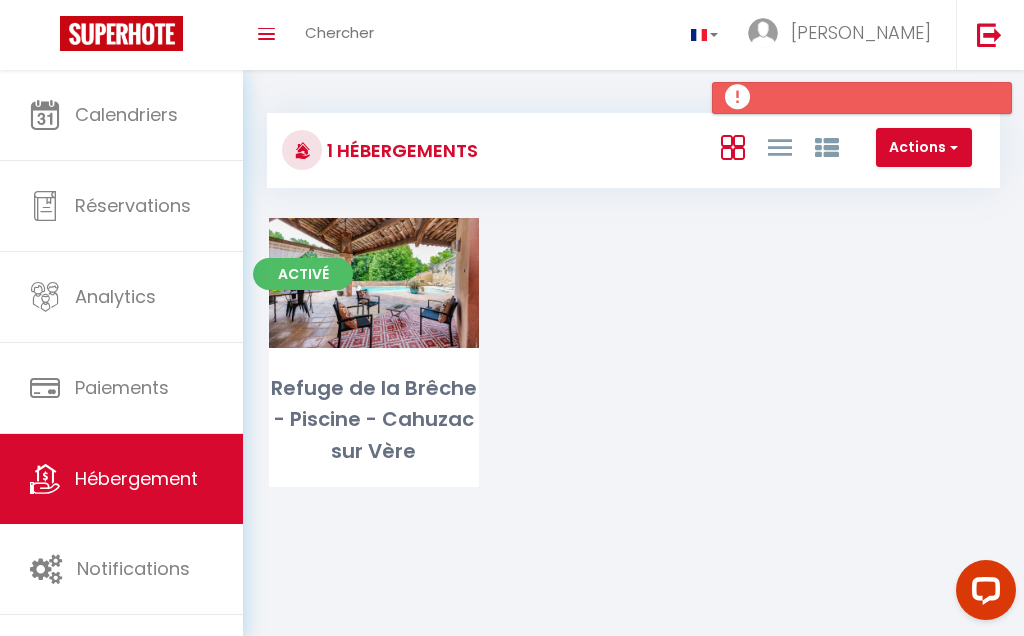 click on "Editer" at bounding box center (374, 283) 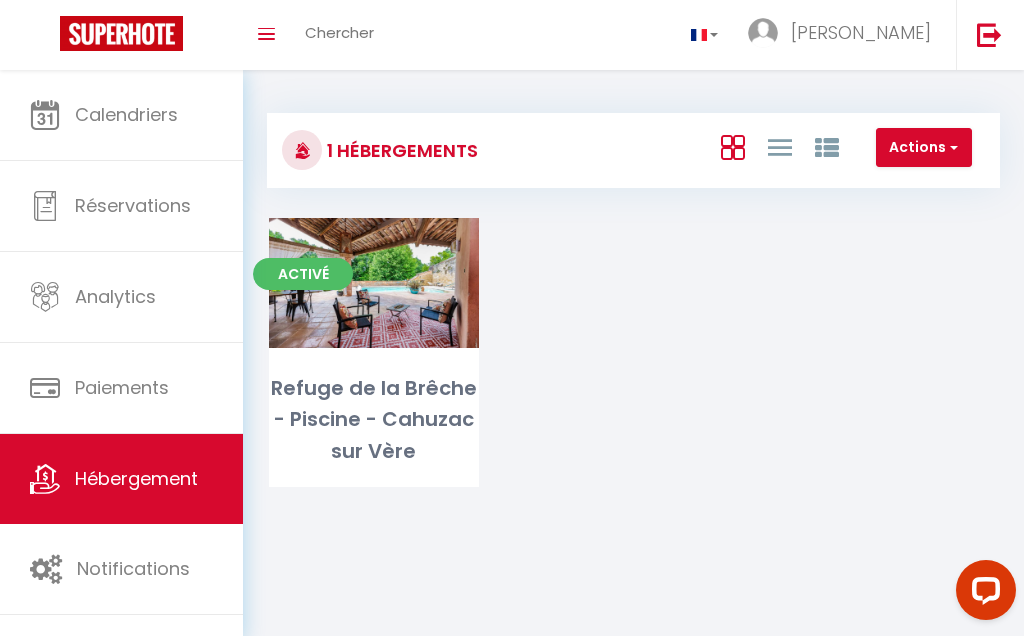 click on "Editer" at bounding box center (374, 283) 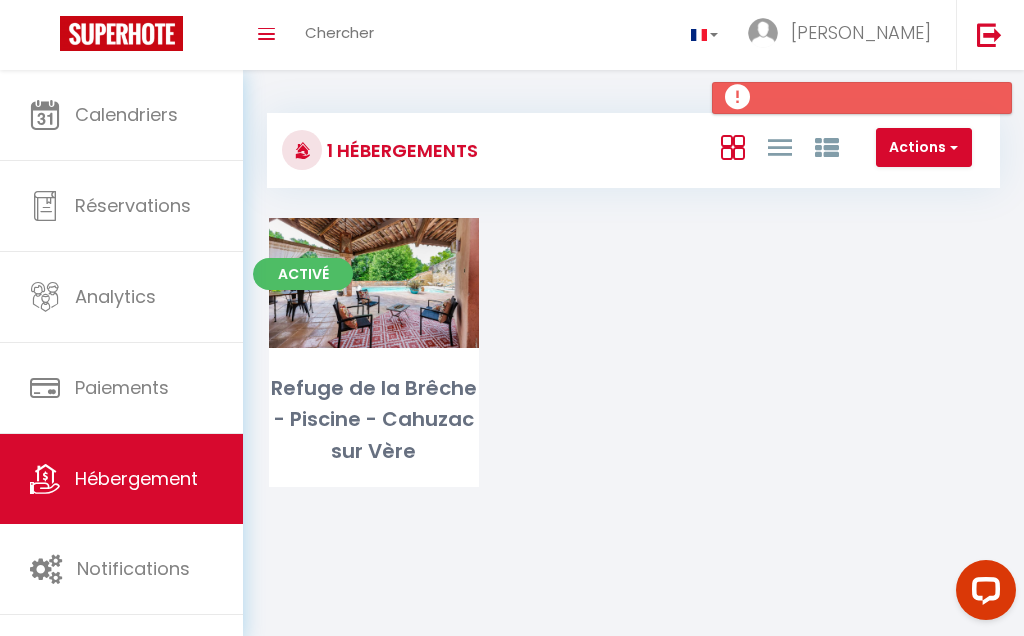 click at bounding box center [780, 147] 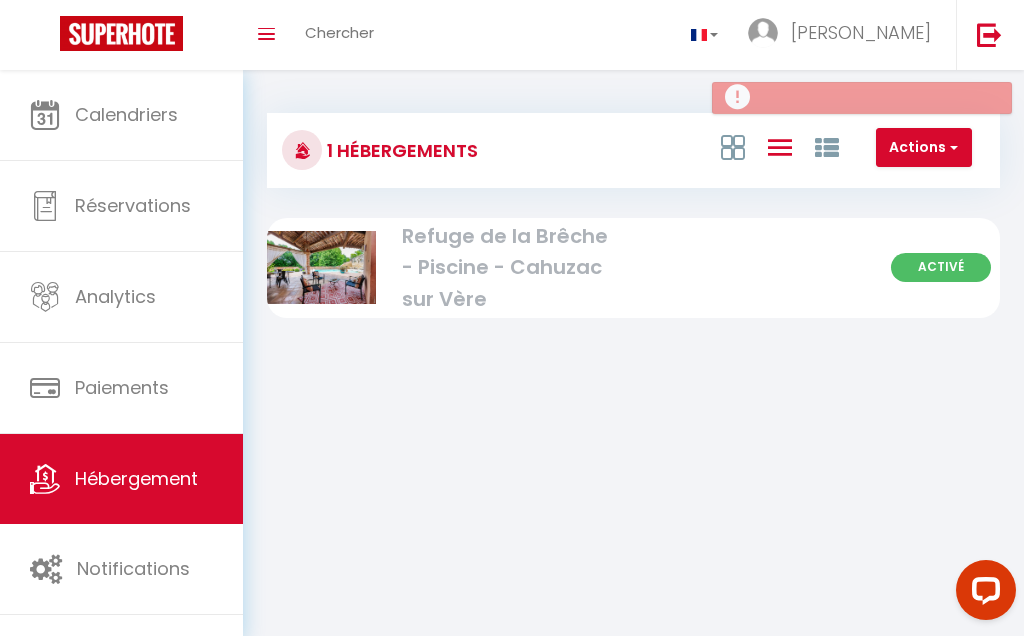 click on "Activé" at bounding box center [941, 267] 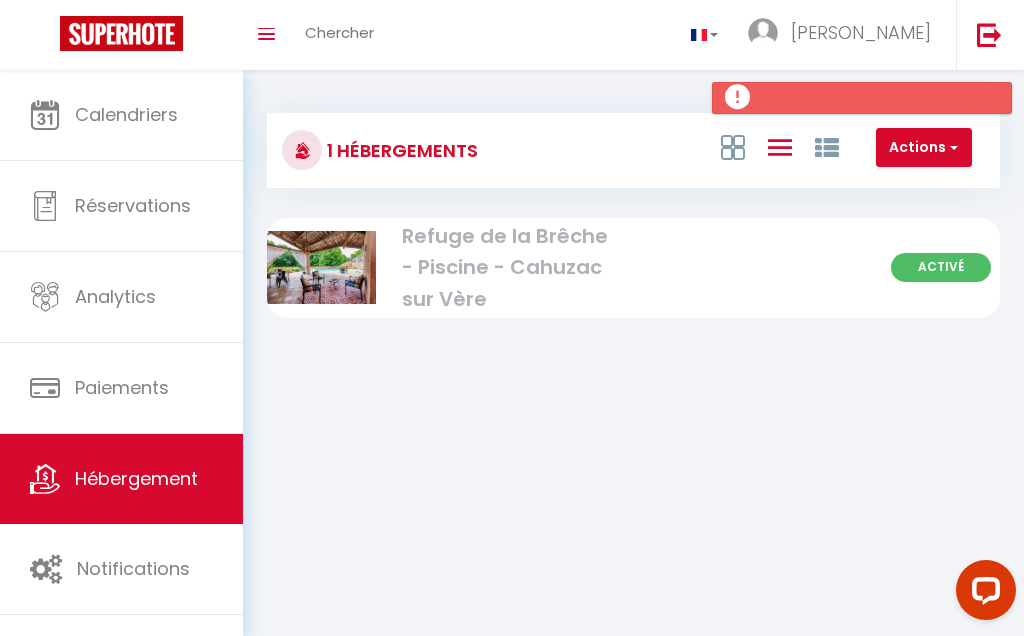 click at bounding box center [321, 267] 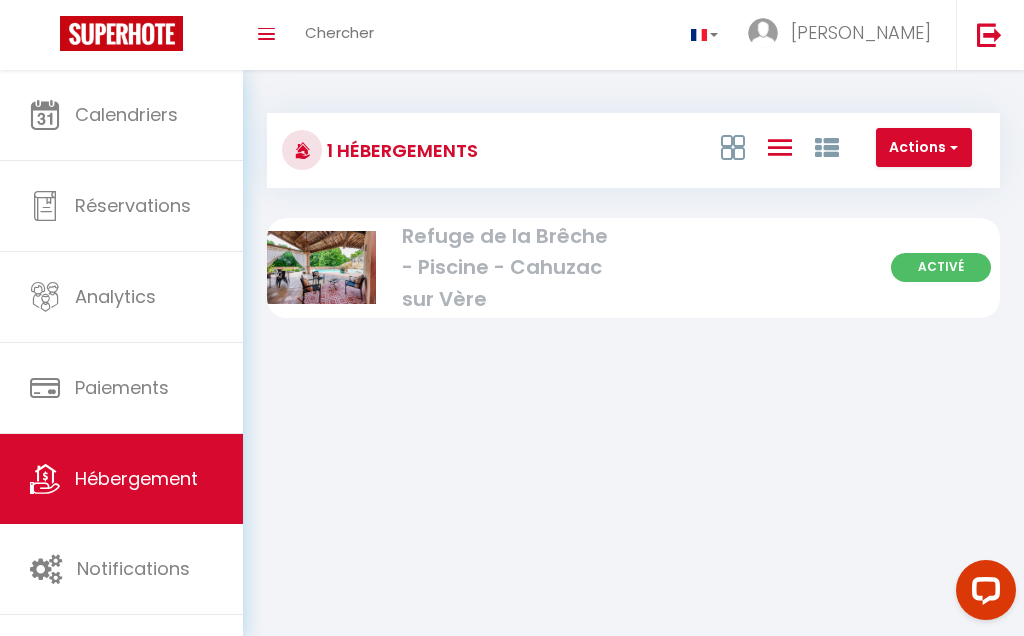 click at bounding box center [733, 147] 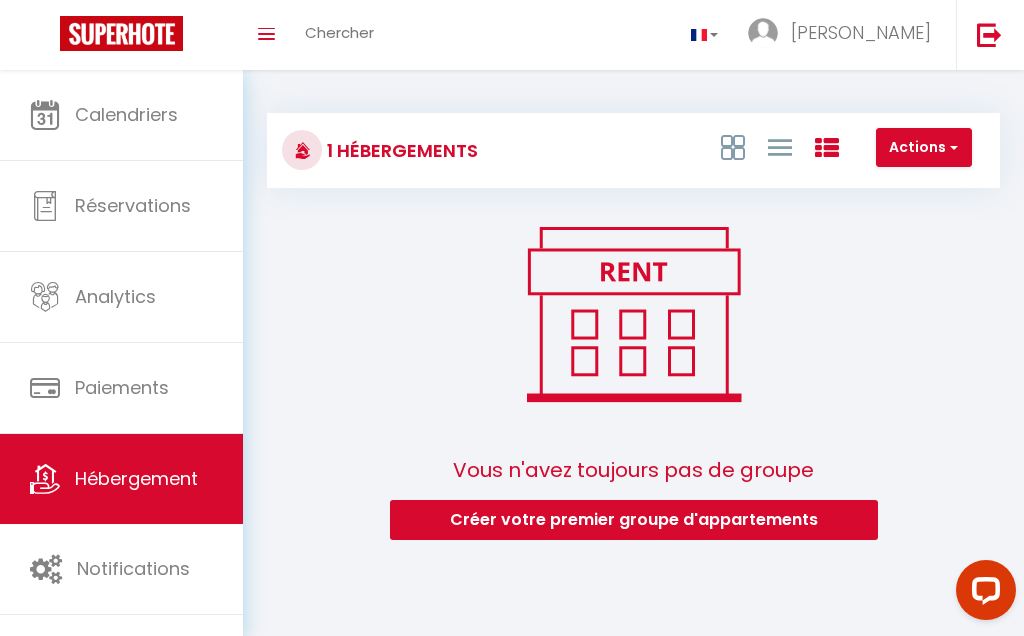 click at bounding box center [733, 147] 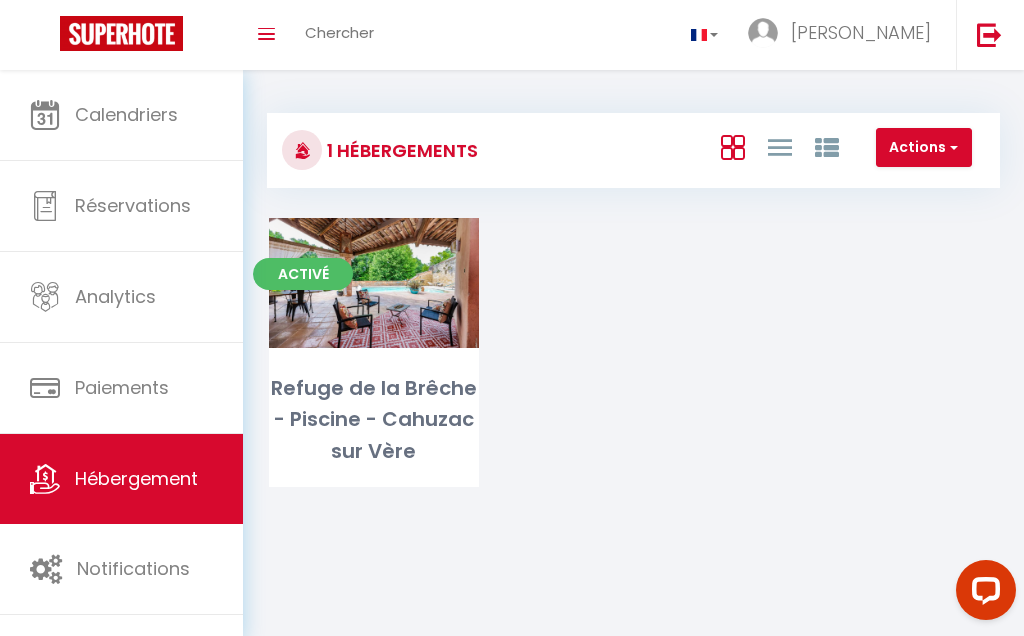 click on "Activé" at bounding box center [303, 274] 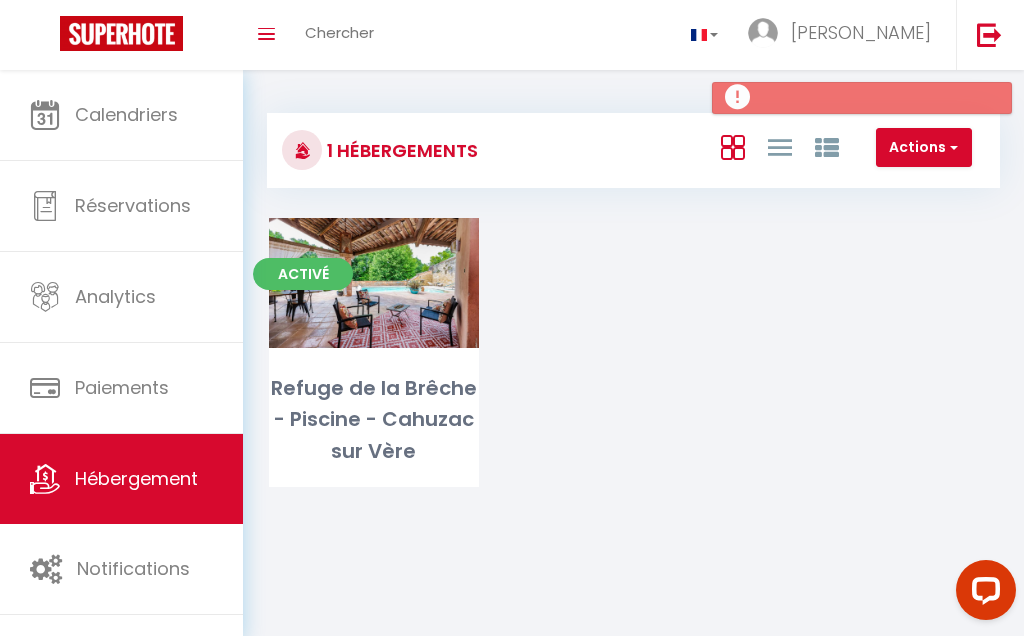 click on "Refuge de la Brêche - Piscine - Cahuzac sur Vère" at bounding box center [374, 420] 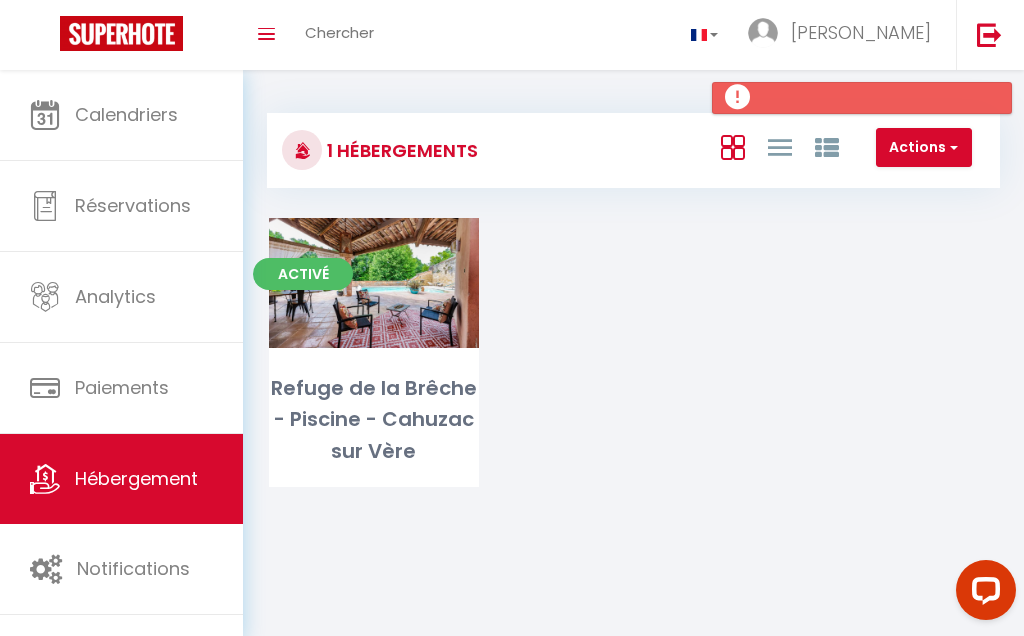 click on "Refuge de la Brêche - Piscine - Cahuzac sur Vère" at bounding box center (374, 420) 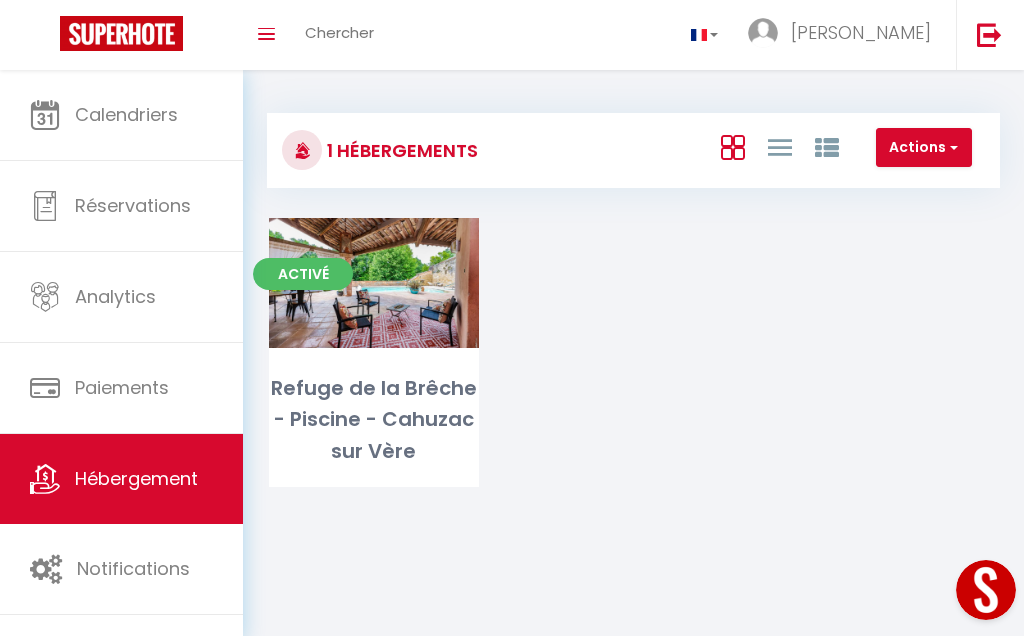 click at bounding box center (952, 147) 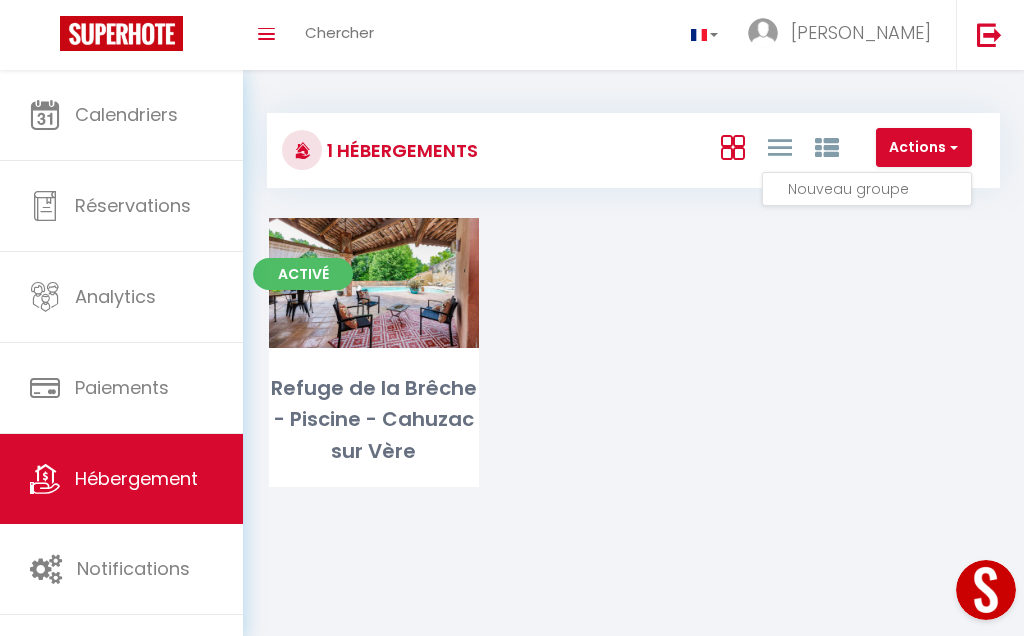 click at bounding box center (512, 318) 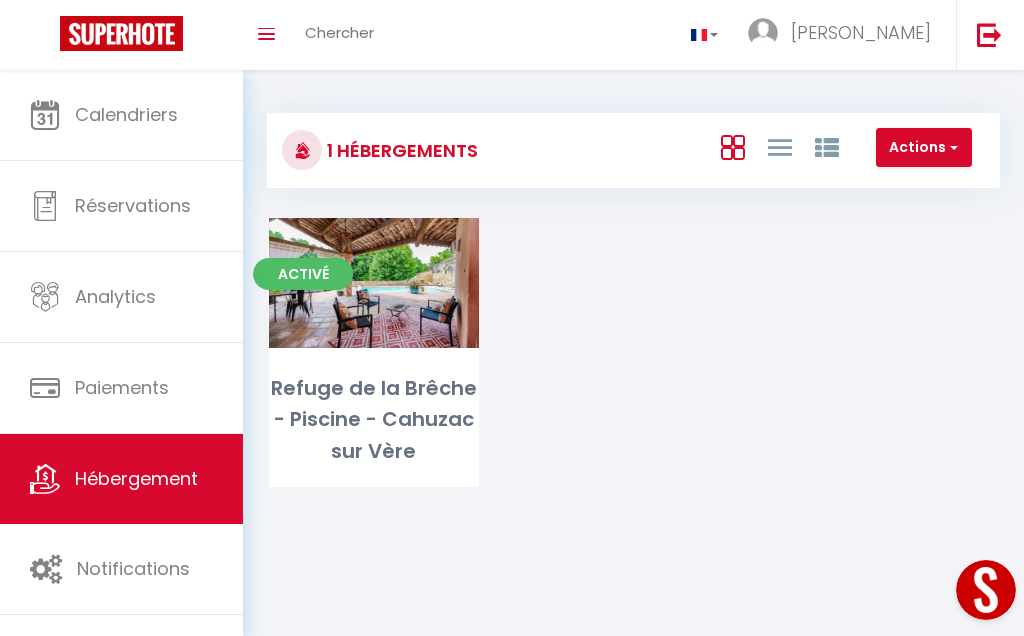 click on "Editer" at bounding box center [374, 283] 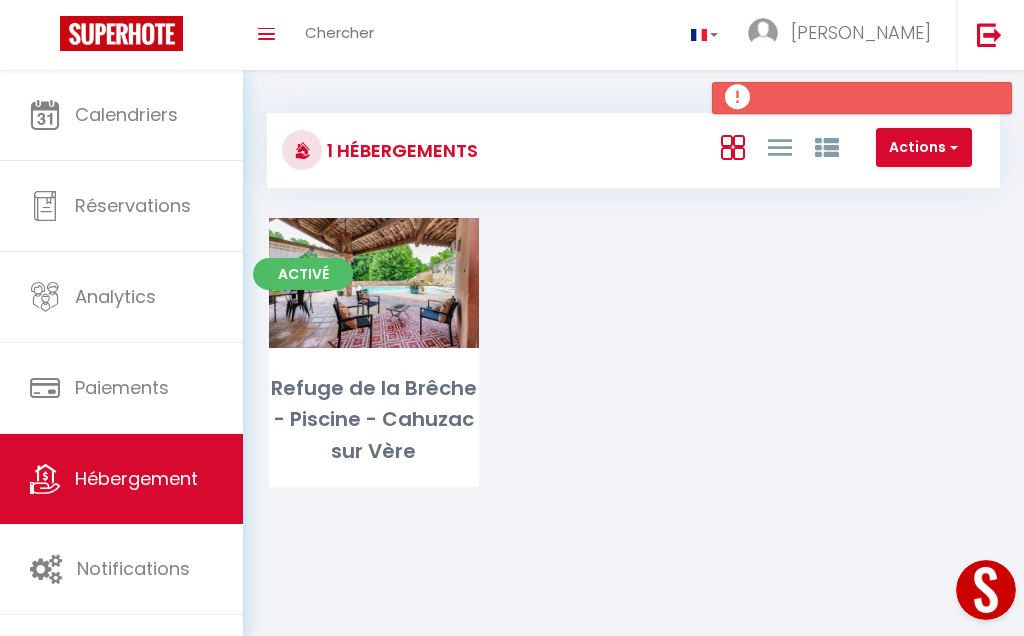 click at bounding box center [733, 147] 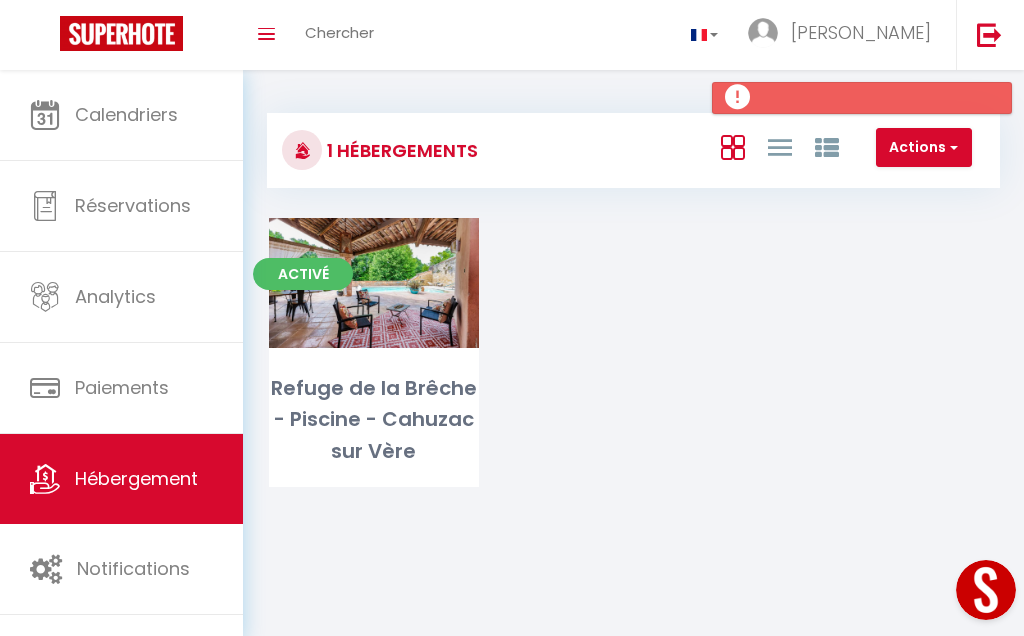 click on "1 Hébergements" at bounding box center [400, 150] 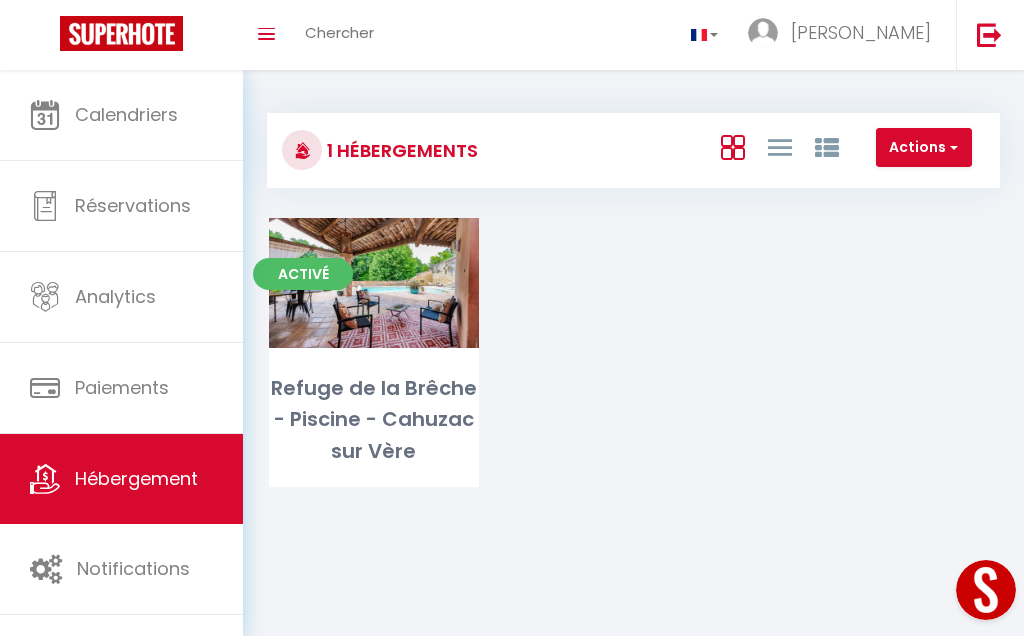 click on "Réservations" at bounding box center (133, 205) 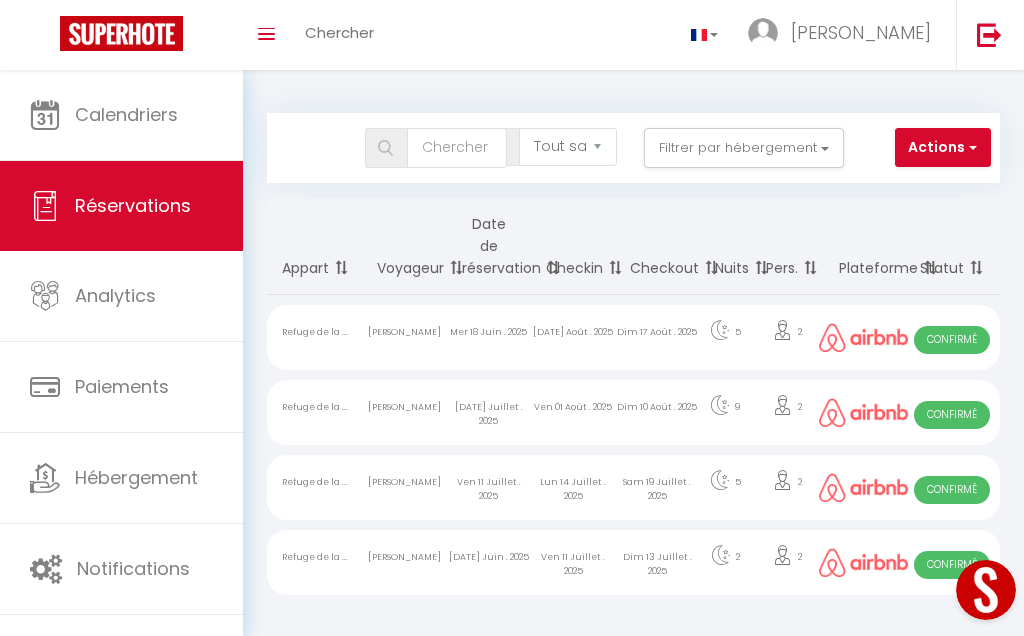click on "Hébergement" at bounding box center [136, 477] 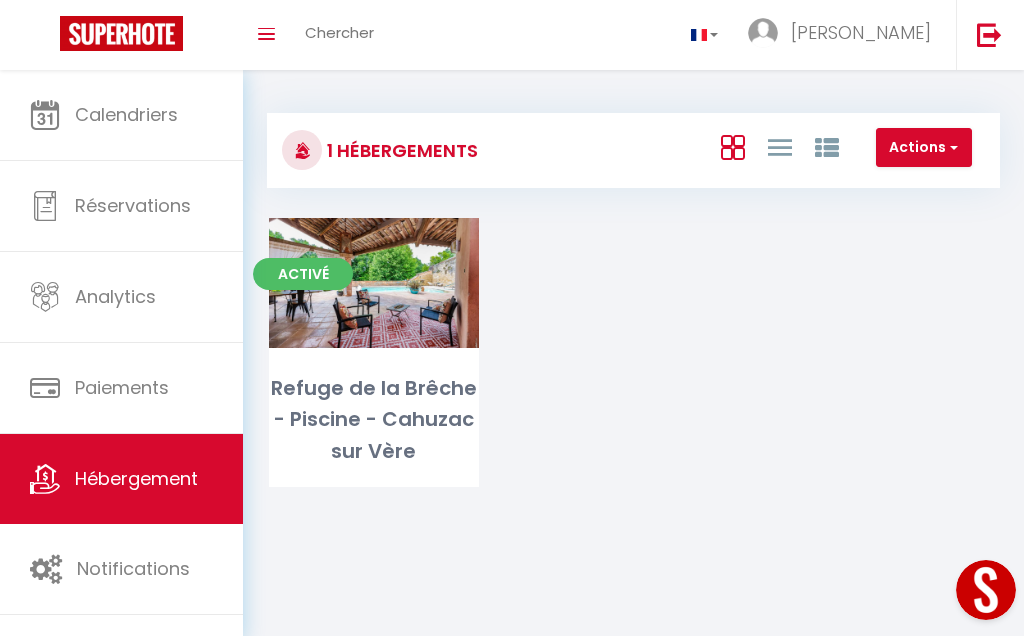 click on "Editer" at bounding box center (374, 283) 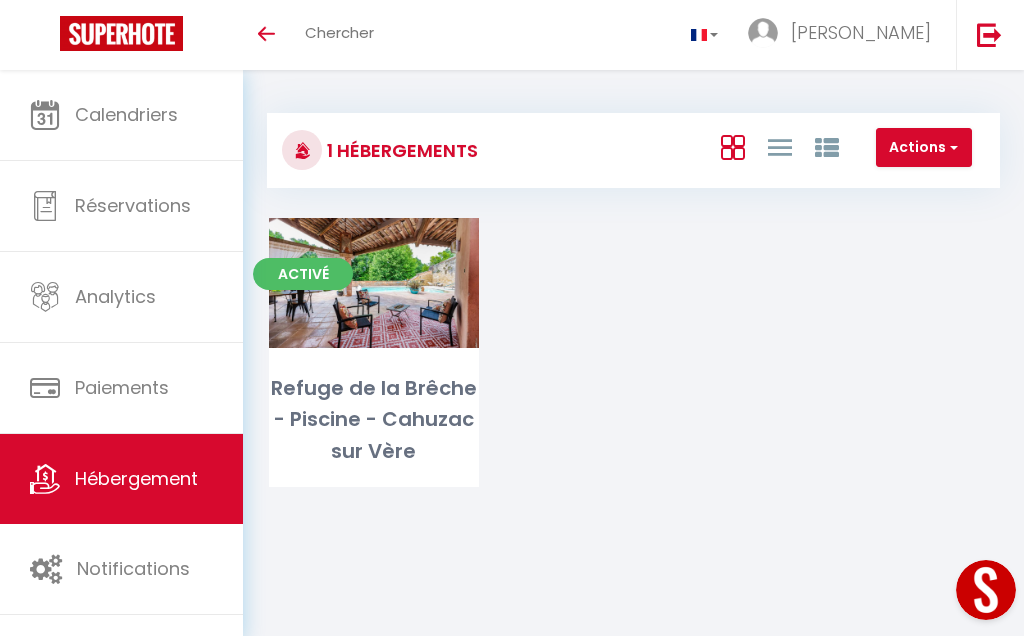 click at bounding box center (989, 34) 